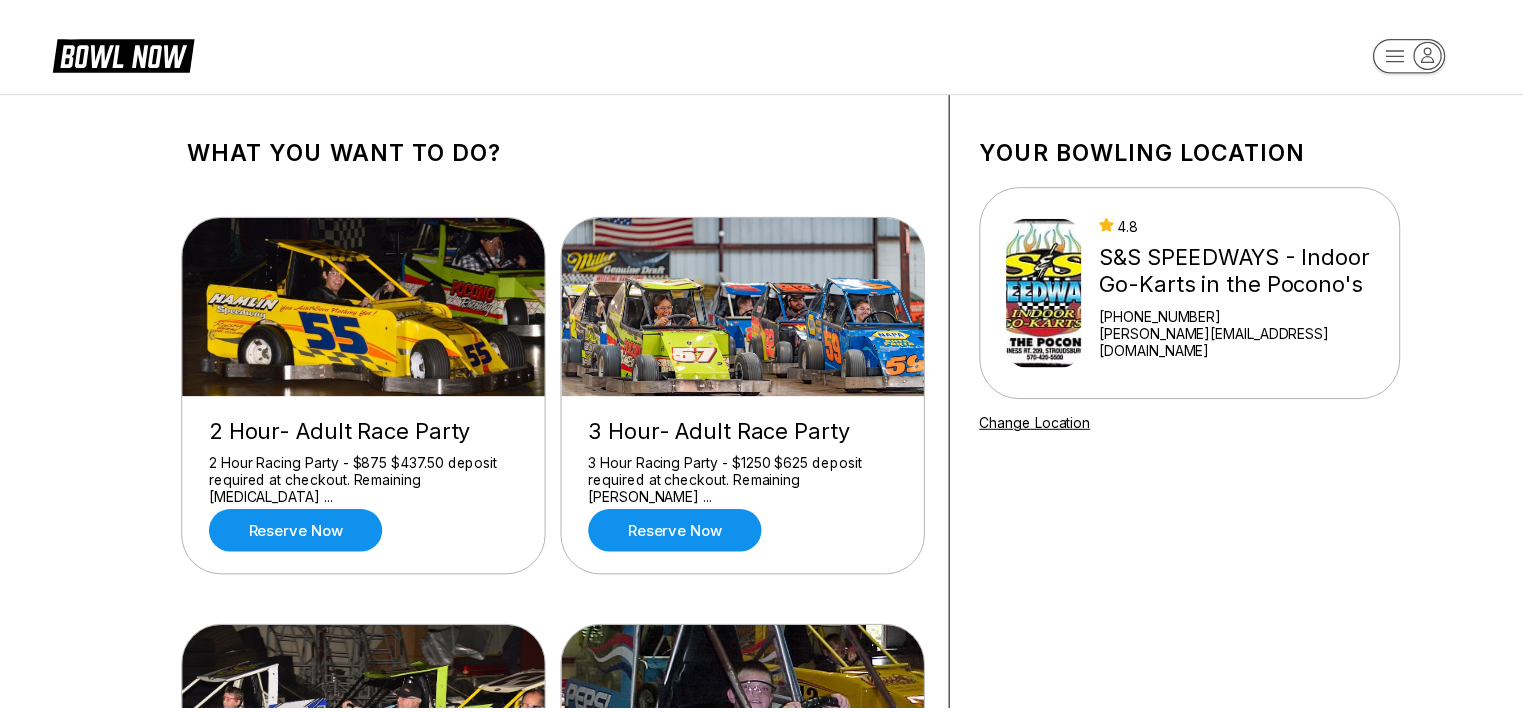 scroll, scrollTop: 0, scrollLeft: 0, axis: both 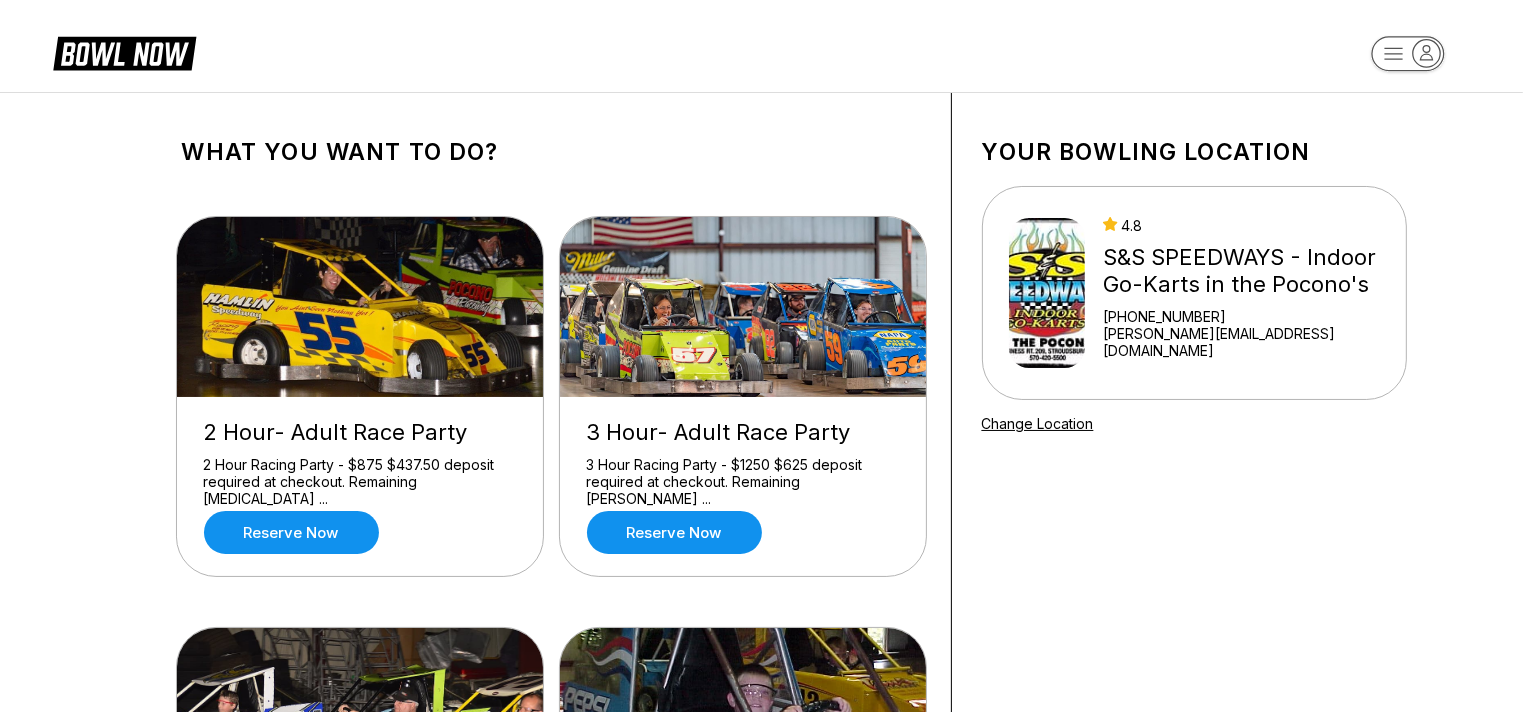 click on "What you want to do? 2 Hour- Adult Race Party 2 Hour Racing Party - $875
$437.50 deposit required at checkout.
Remaining [MEDICAL_DATA] ... Reserve now 3 Hour- Adult Race Party 3 Hour Racing Party - $1250
$625 deposit required at checkout.
Remaining [PERSON_NAME] ... Reserve now 1 Hour- Adult Race Party 1 Hour Racing Party - $470
$235 deposit required at checkout.
Remaining balanc ... Reserve now 1 Hour- Kid's U-16 Race Party 1 hour racing party- $345
$172.50 deposit required at checkout.
Remaining bala ... Reserve now 2 Hour- Kid's U-16 Race Party 2 Hour party $500
$250 deposit required at checkout.
Remaining balance of $250 ... Reserve now Your bowling location 4.8 S&S SPEEDWAYS - Indoor Go-Karts in the Pocono's   [PHONE_NUMBER] [PERSON_NAME][EMAIL_ADDRESS][DOMAIN_NAME] Change Location about About BowlNow  Become a BowlNow partner  Schedule a demo INTERESTED IN LEARNING MORE ABOUT THE BOWL NOW PARTNERSHIP? Send us a message using the online form! send us a message send ©  2025  BowlNow /places/3anWNDyHbAgH9CAhROYy/products" at bounding box center (761, 999) 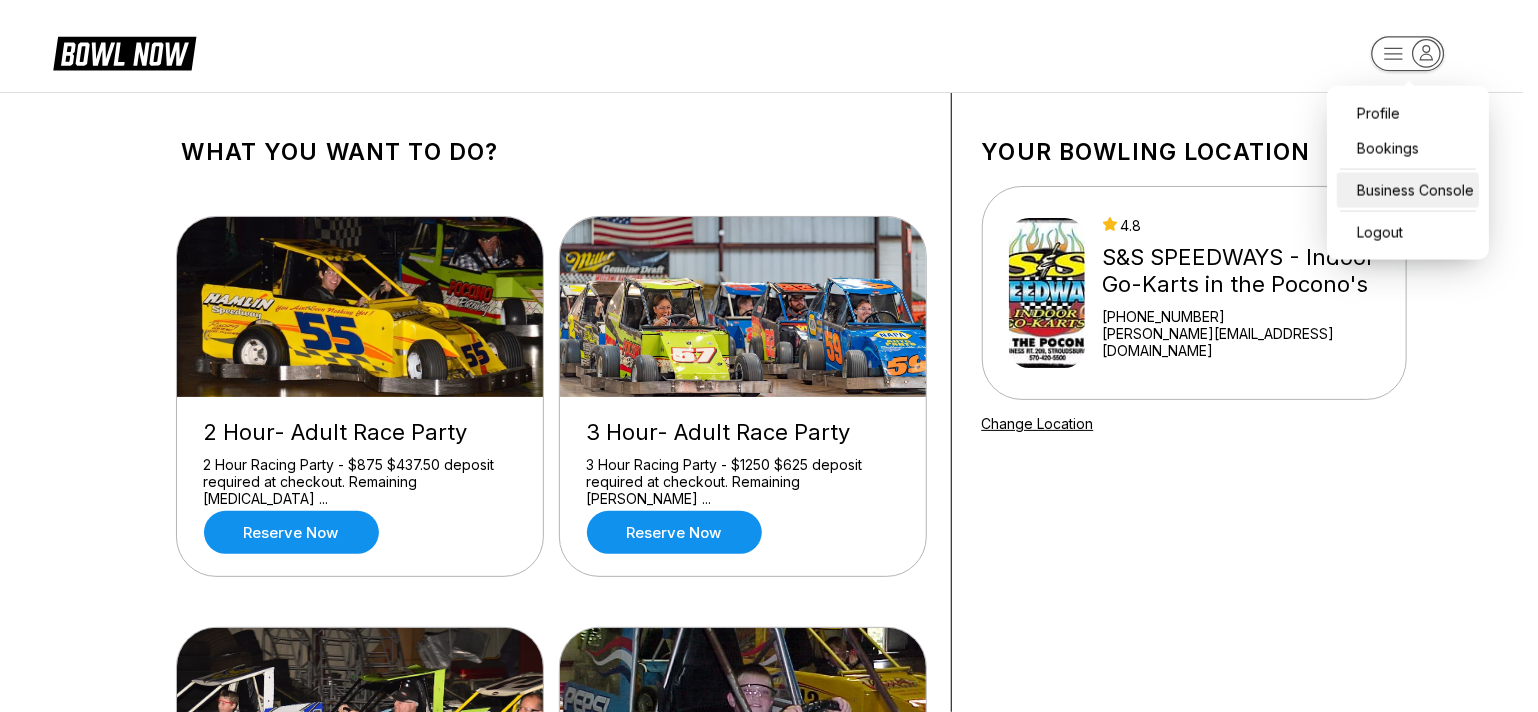 click on "Business Console" at bounding box center (1408, 190) 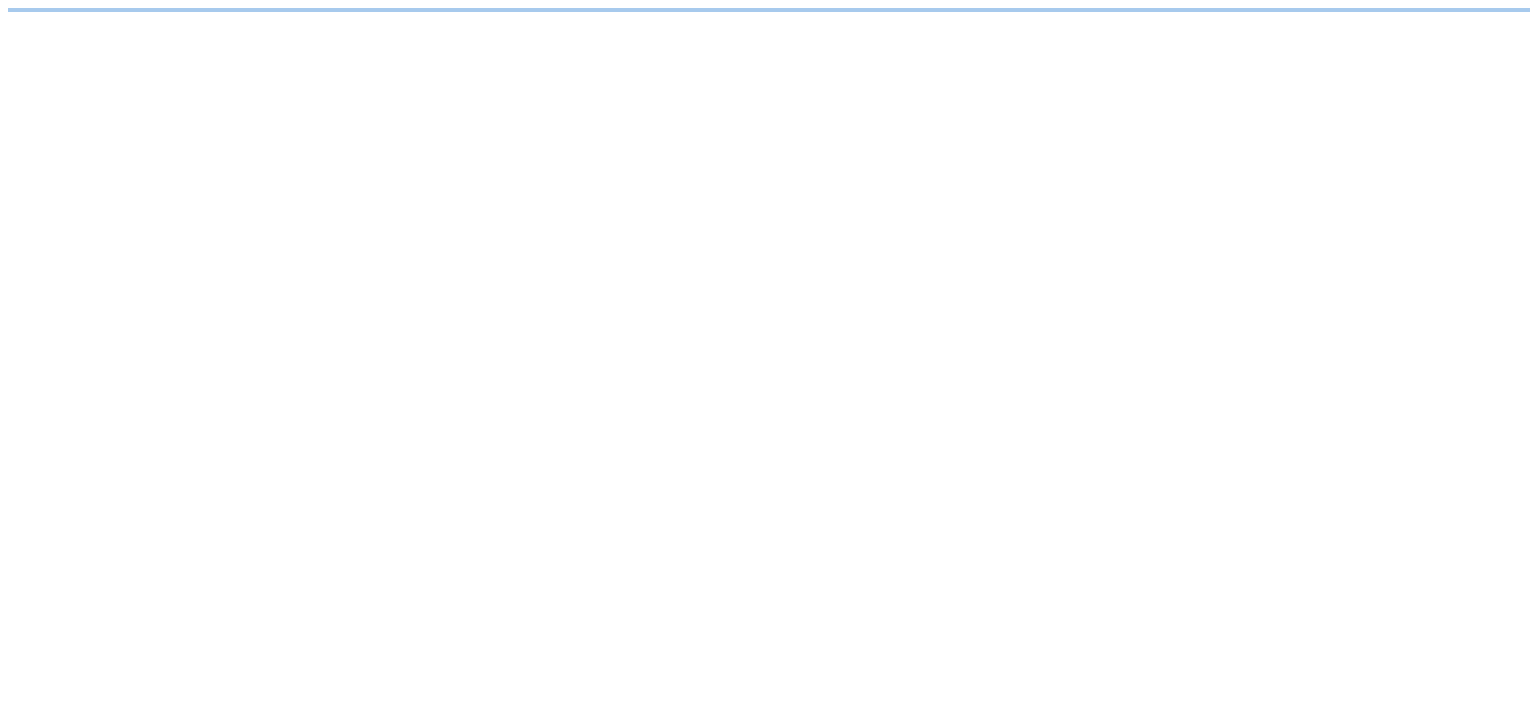 scroll, scrollTop: 0, scrollLeft: 0, axis: both 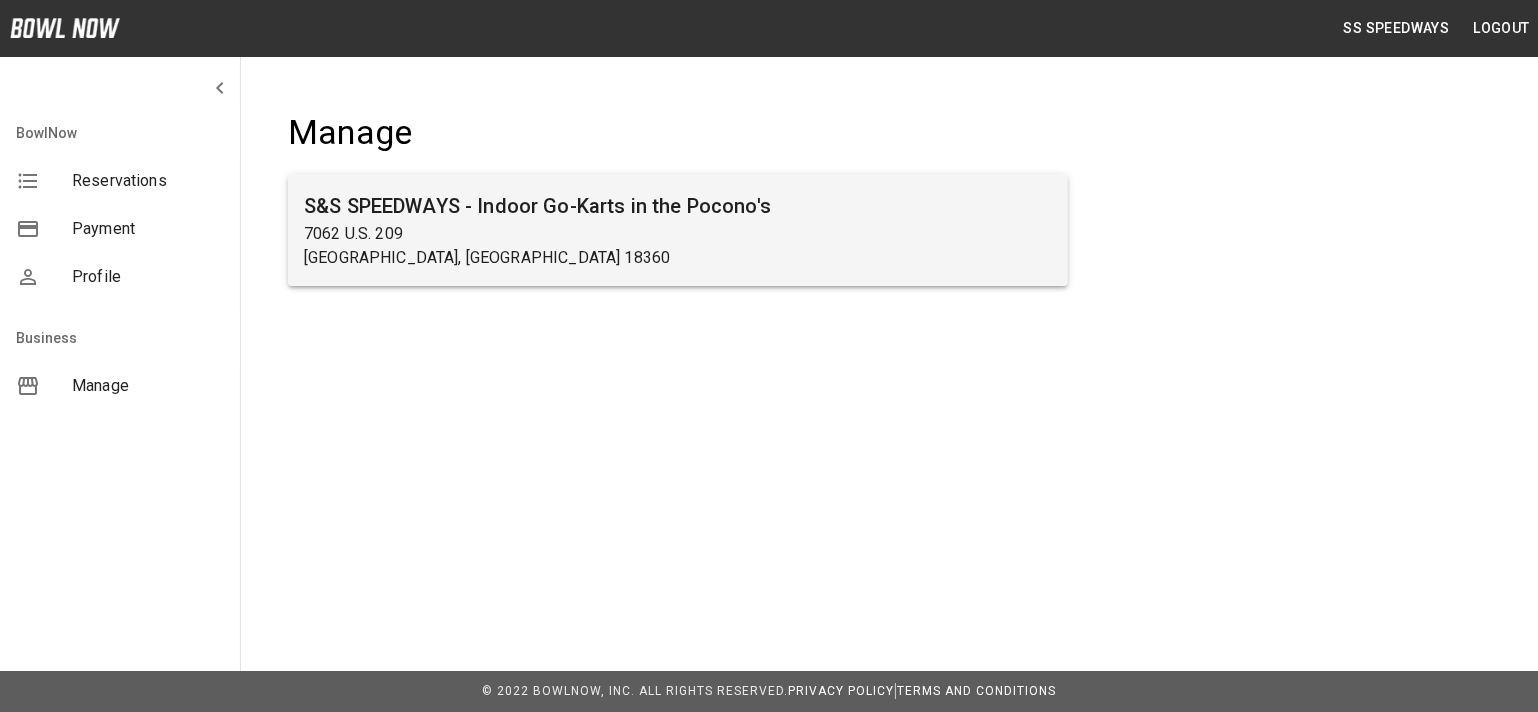 click on "7062 U.S. 209" at bounding box center [678, 234] 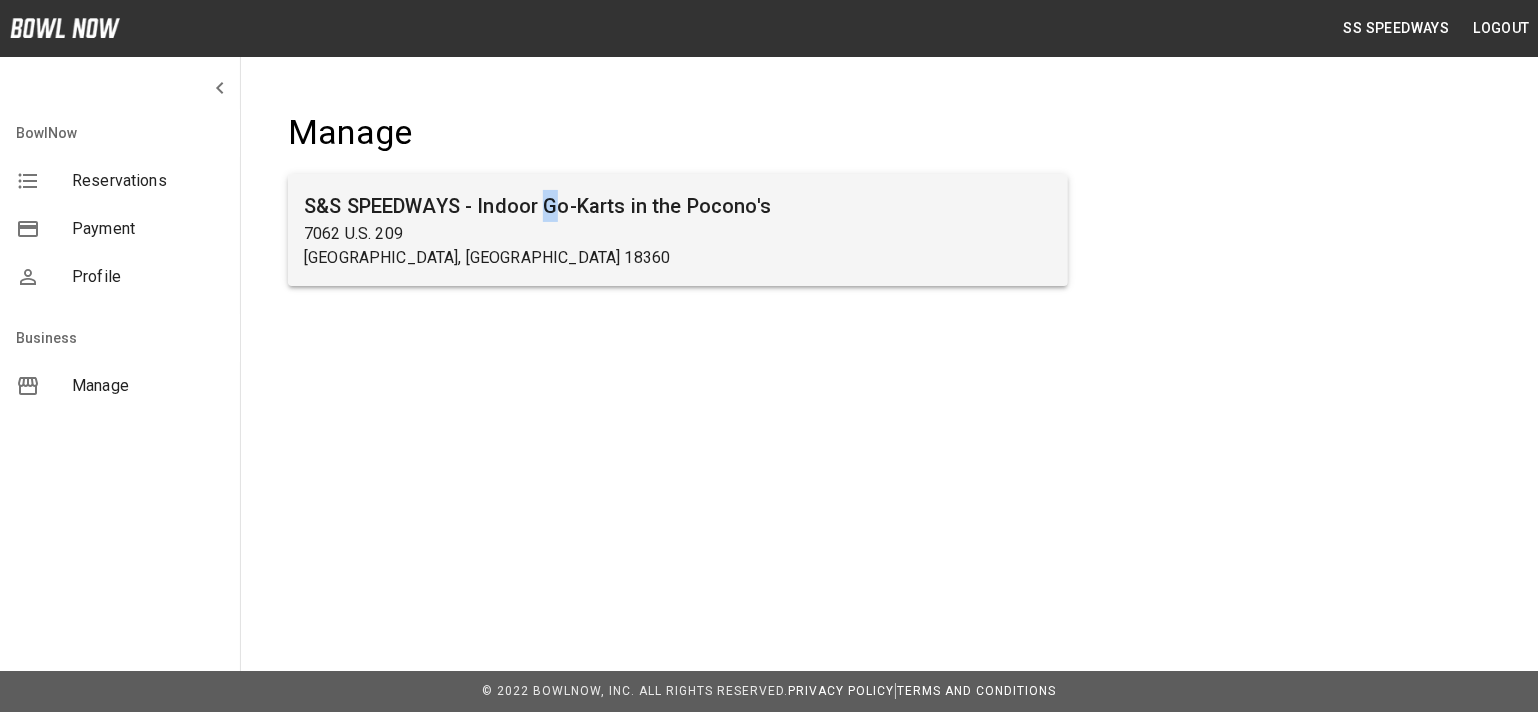 click on "S&S SPEEDWAYS - Indoor Go-Karts in the Pocono's" at bounding box center (678, 206) 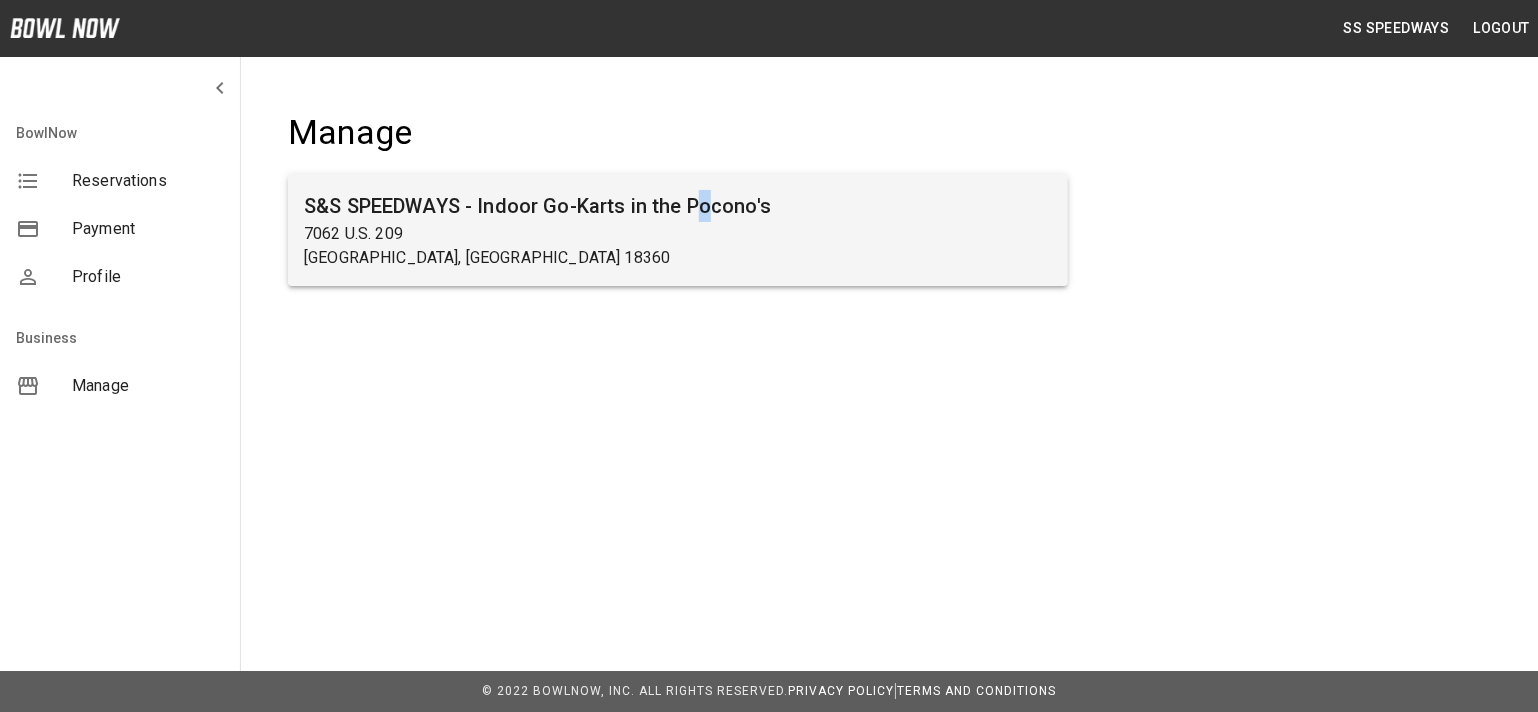 click on "S&S SPEEDWAYS - Indoor Go-Karts in the Pocono's" at bounding box center [678, 206] 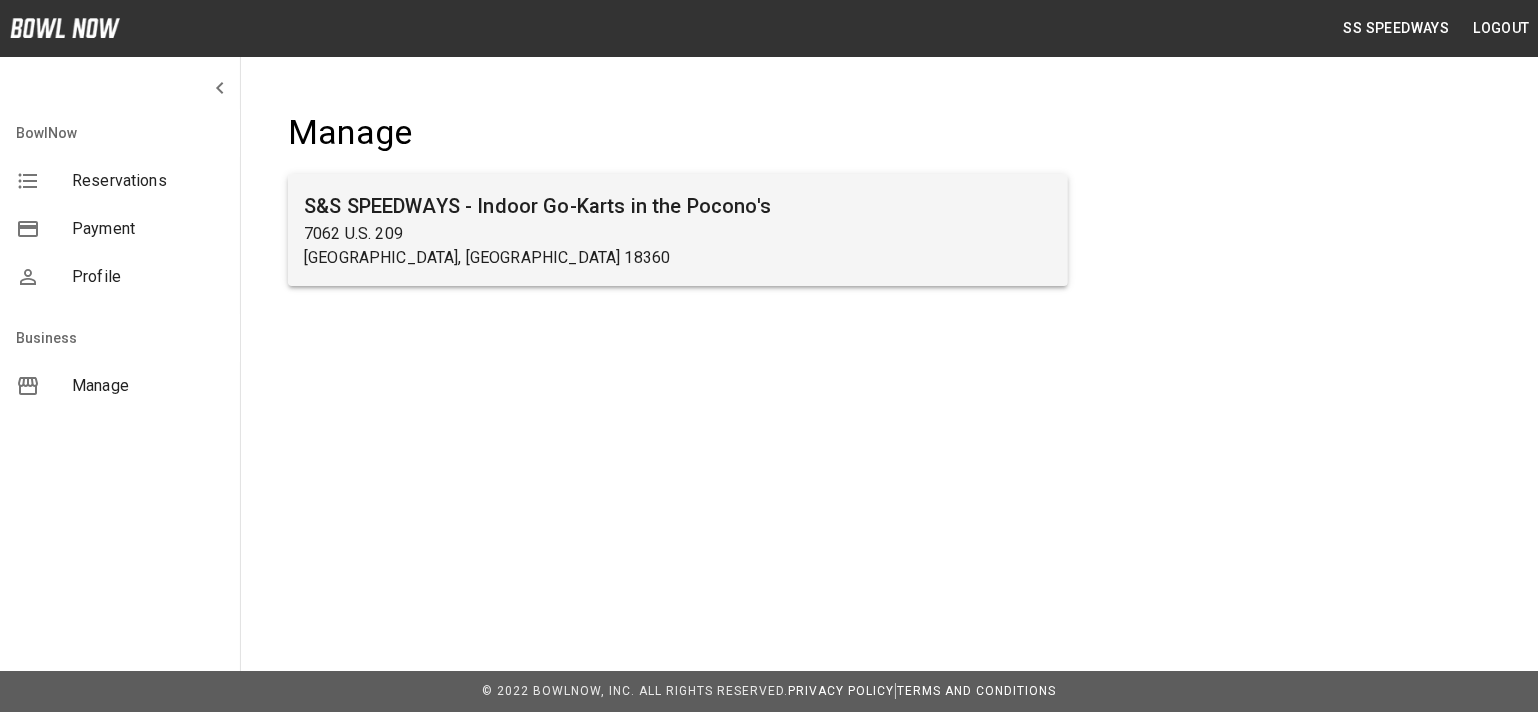click on "S&S SPEEDWAYS - Indoor Go-Karts in the Pocono's" at bounding box center (678, 206) 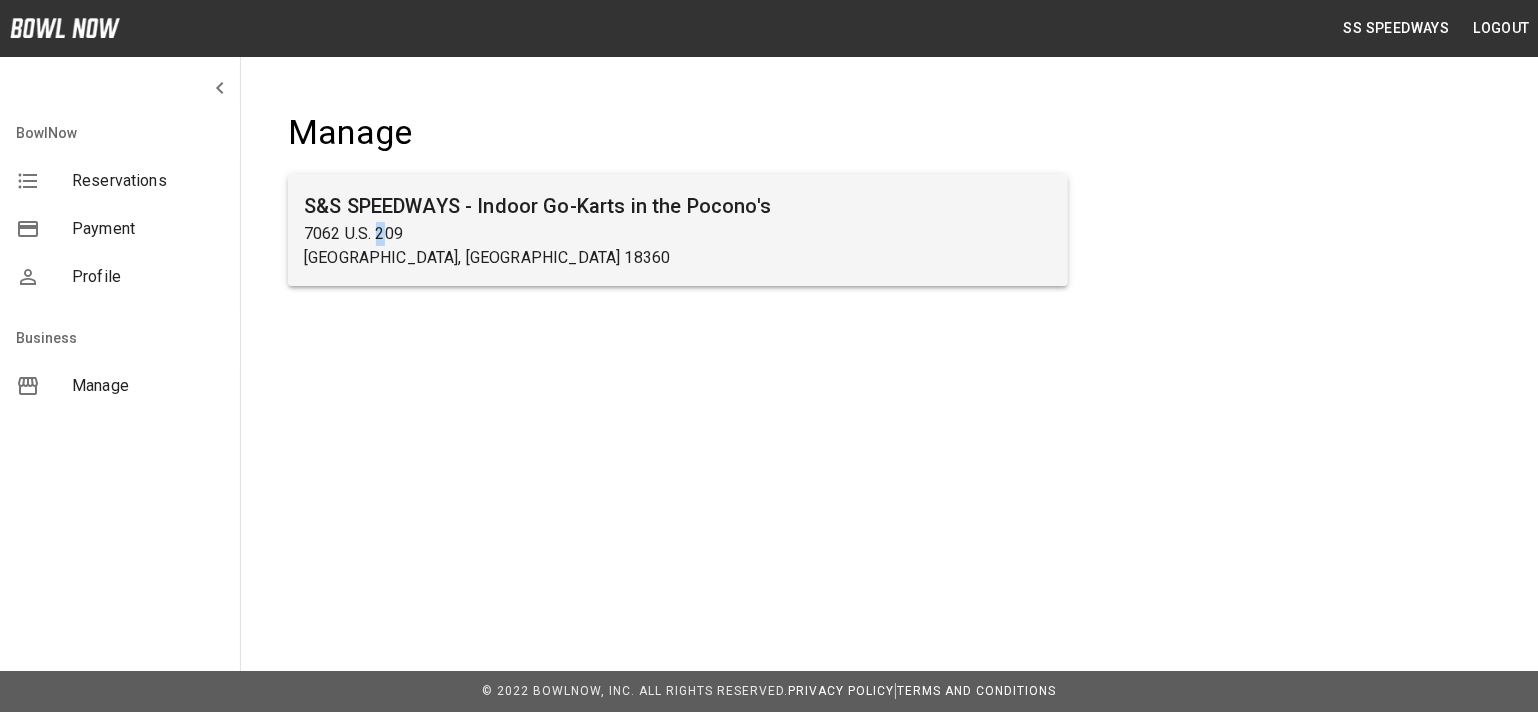 drag, startPoint x: 384, startPoint y: 225, endPoint x: 352, endPoint y: 231, distance: 32.55764 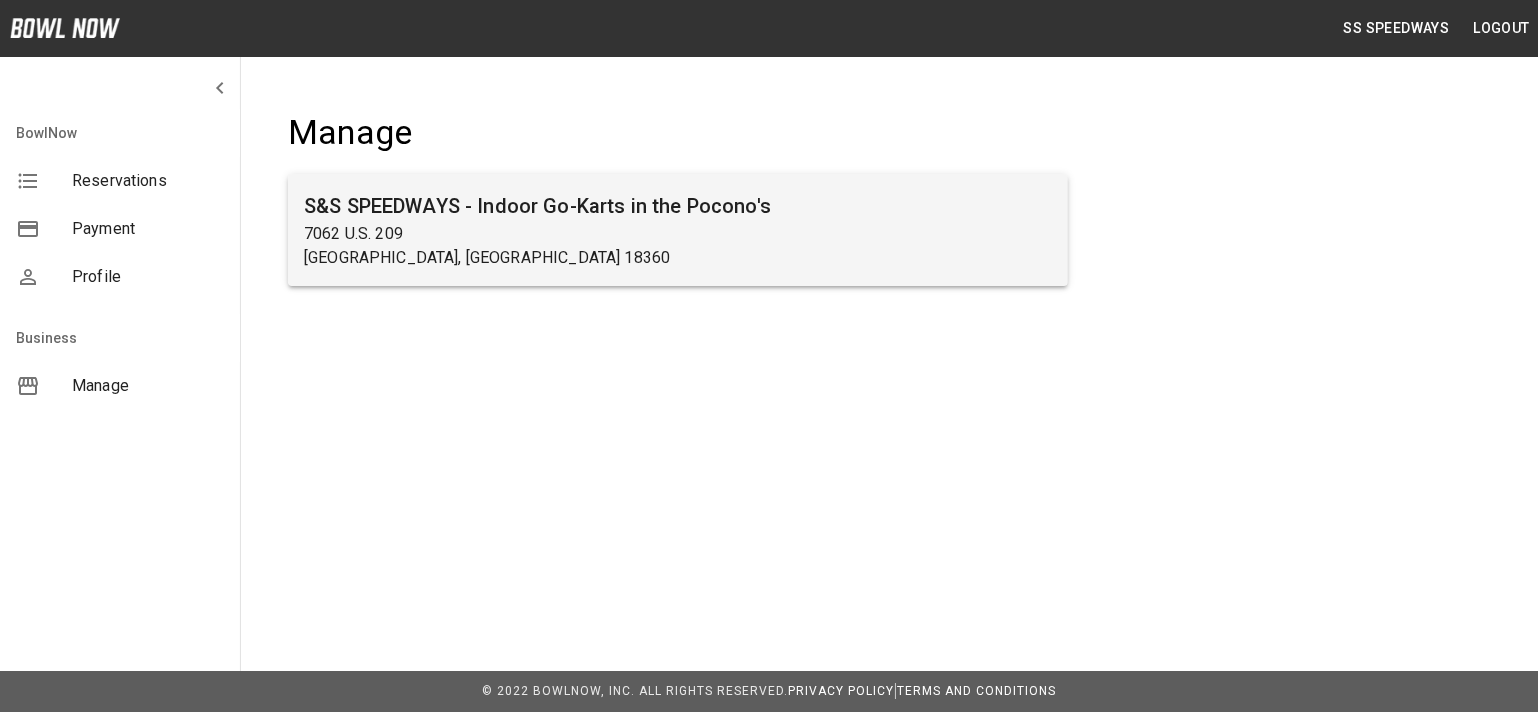 click on "7062 U.S. 209" at bounding box center [678, 234] 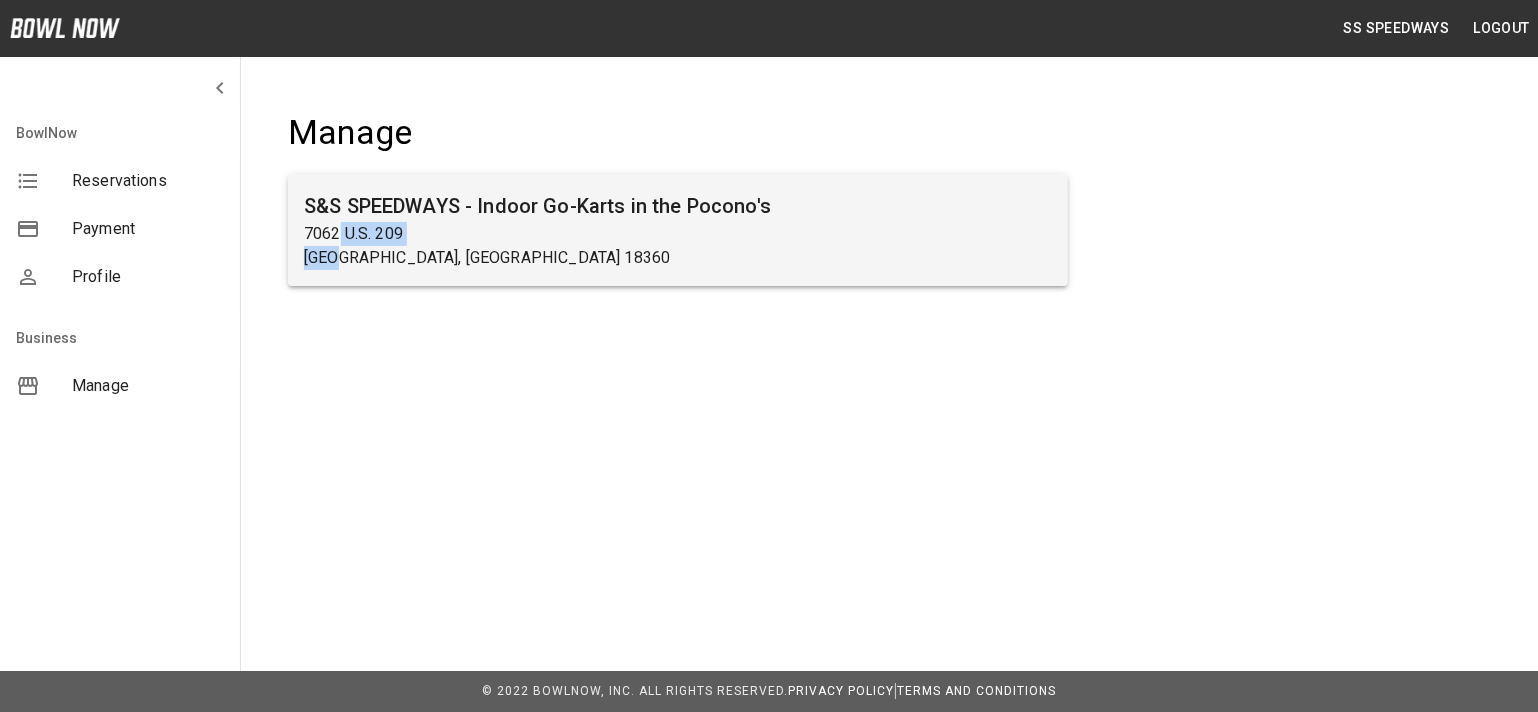 click on "Stroudsburg, PA 18360" at bounding box center [678, 258] 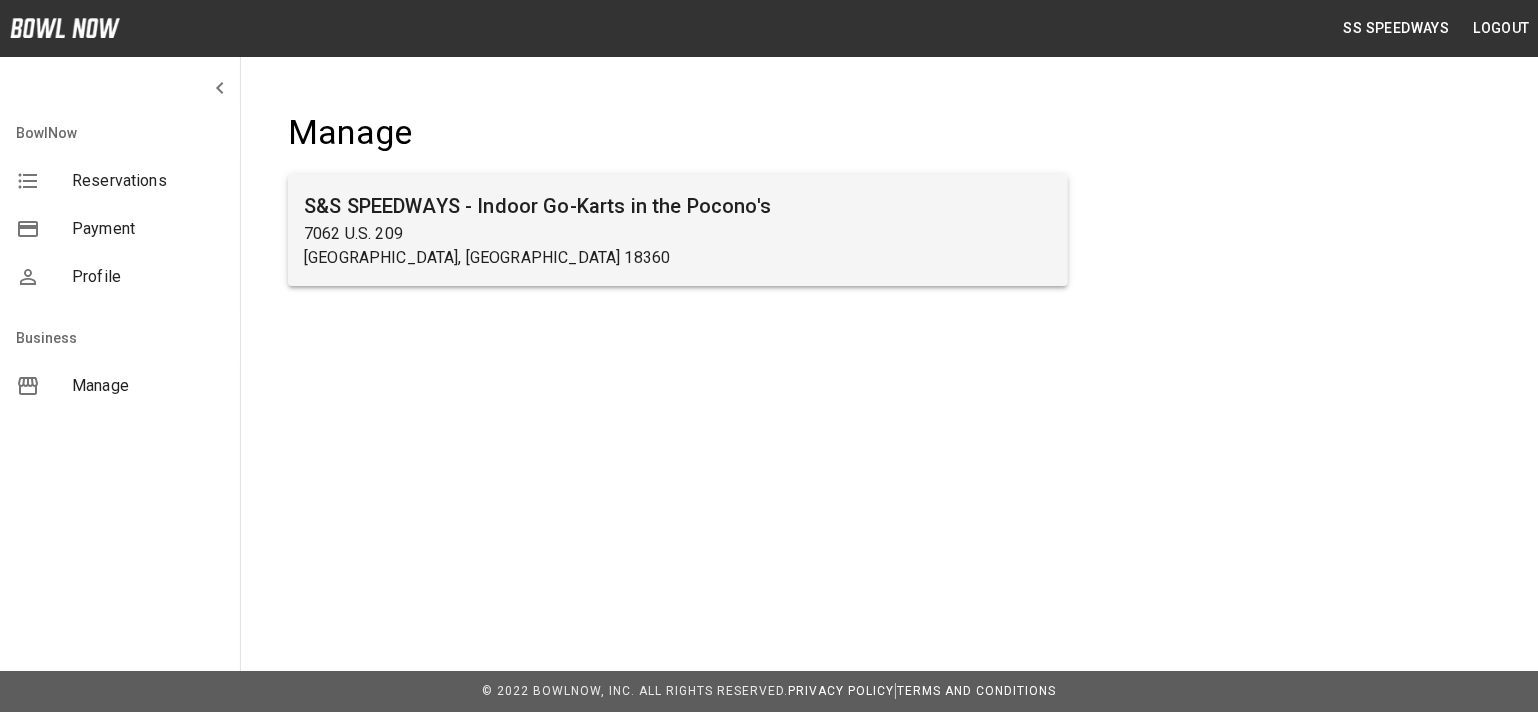 click on "7062 U.S. 209" at bounding box center [678, 234] 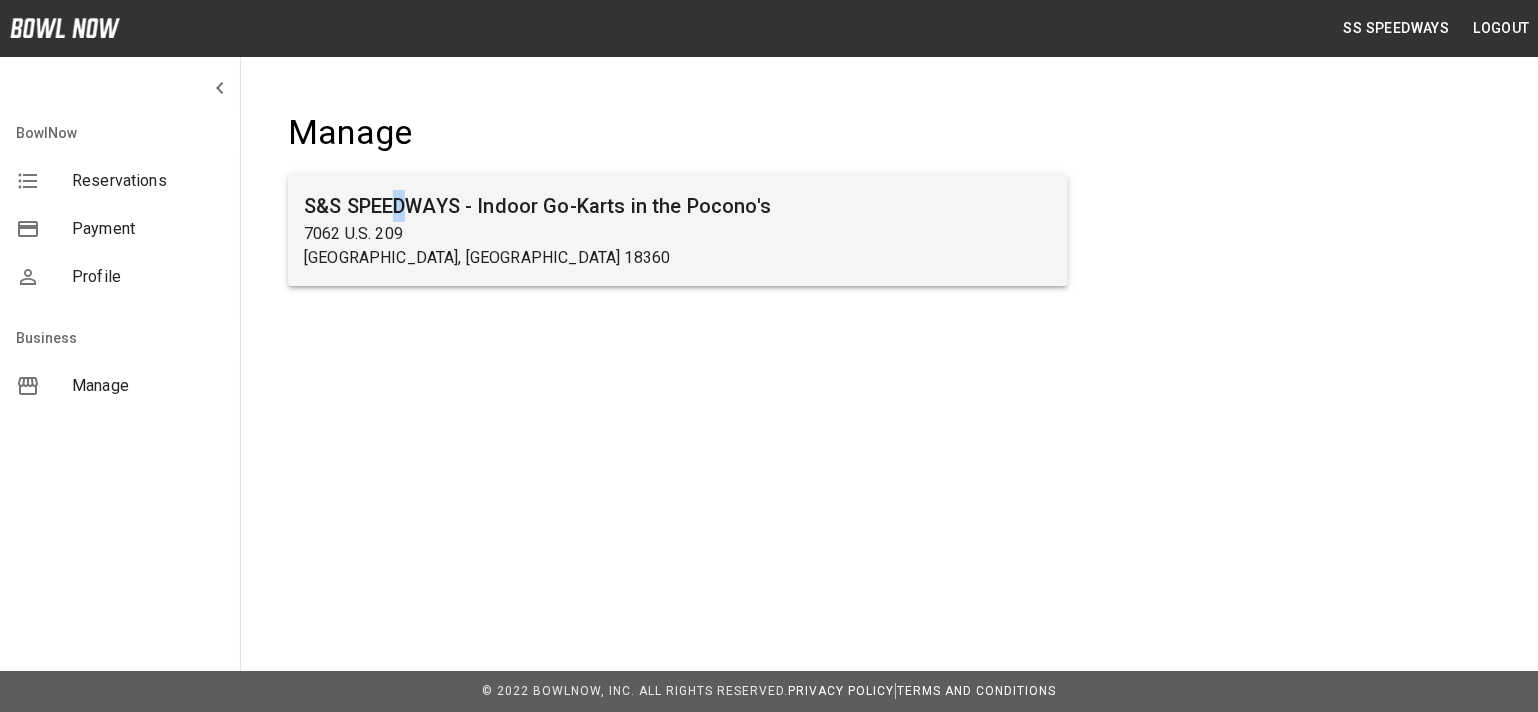 drag, startPoint x: 405, startPoint y: 192, endPoint x: 428, endPoint y: 194, distance: 23.086792 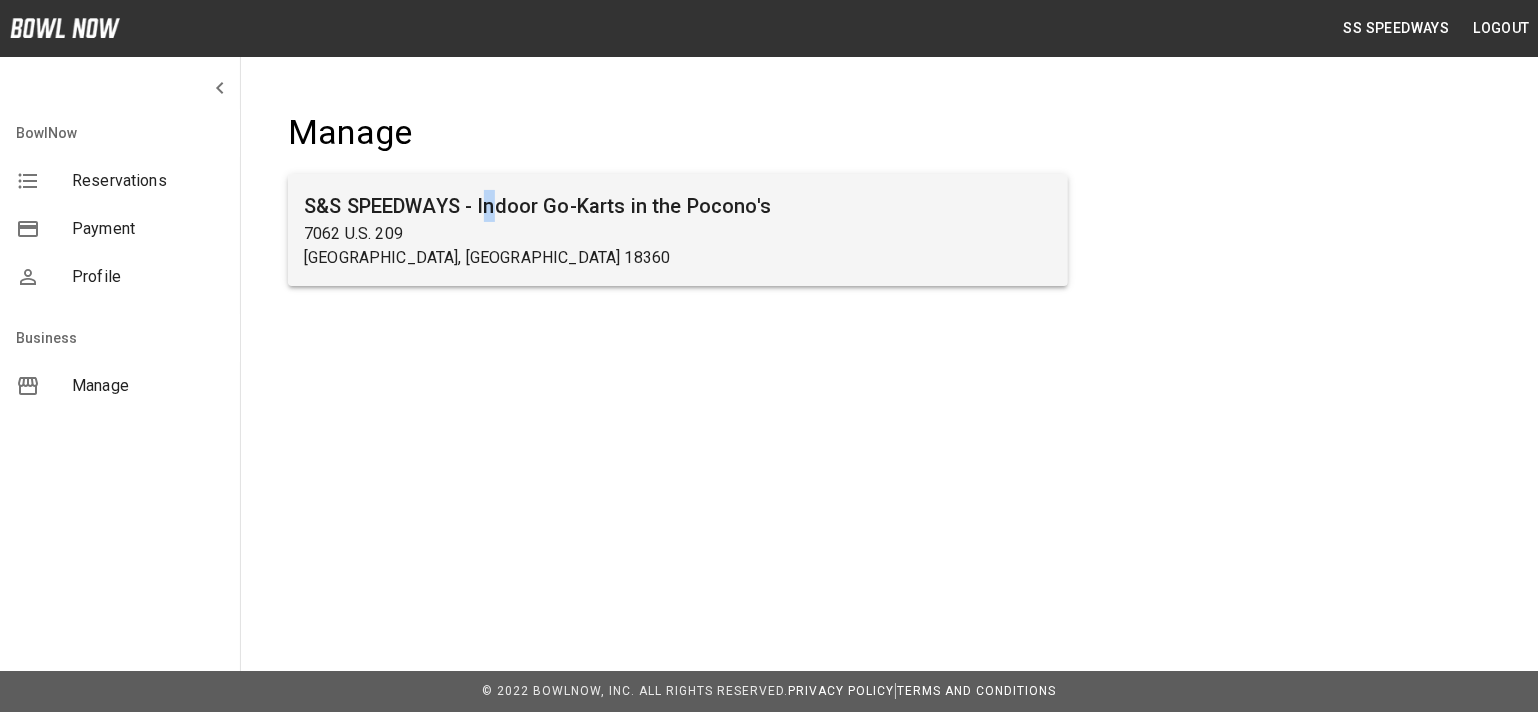 click on "S&S SPEEDWAYS - Indoor Go-Karts in the Pocono's" at bounding box center (678, 206) 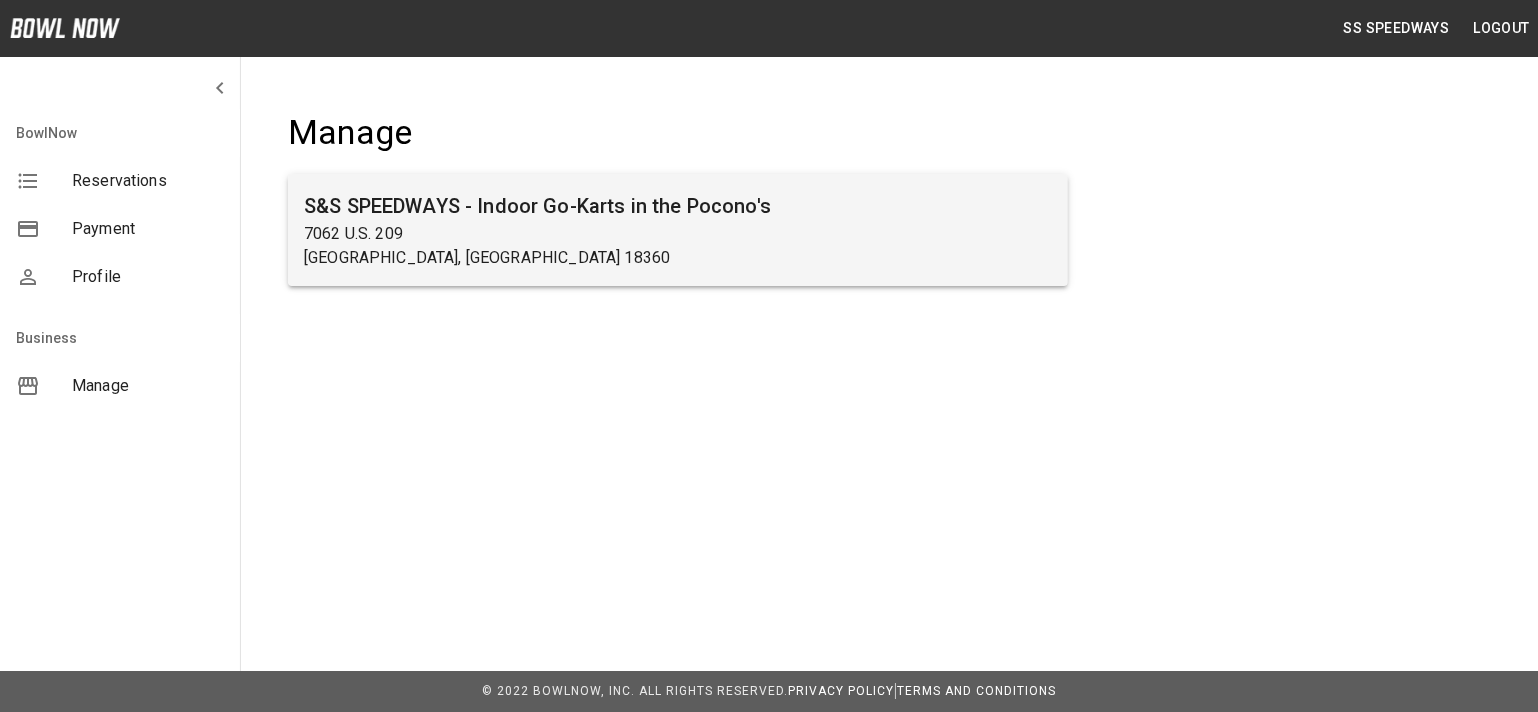 drag, startPoint x: 544, startPoint y: 203, endPoint x: 576, endPoint y: 207, distance: 32.24903 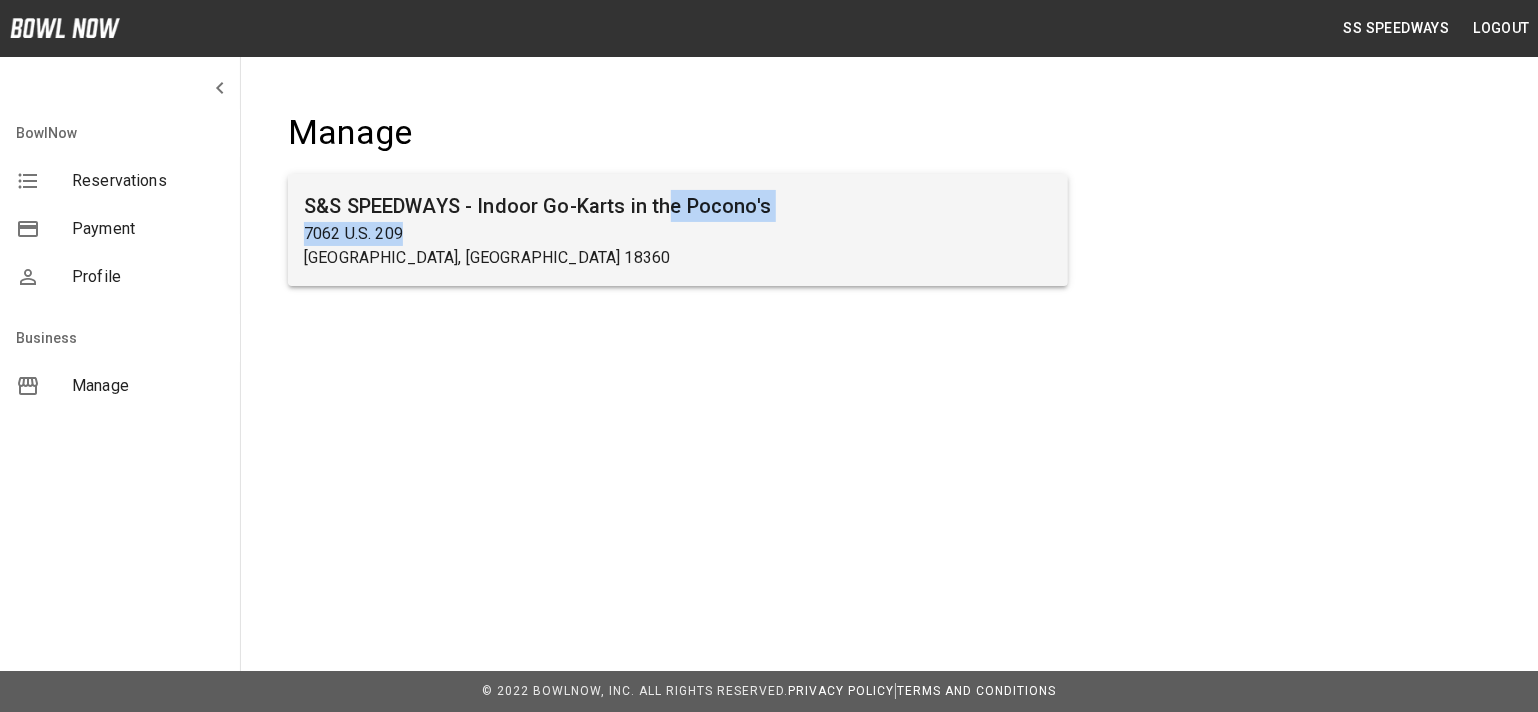 drag, startPoint x: 680, startPoint y: 223, endPoint x: 760, endPoint y: 231, distance: 80.399 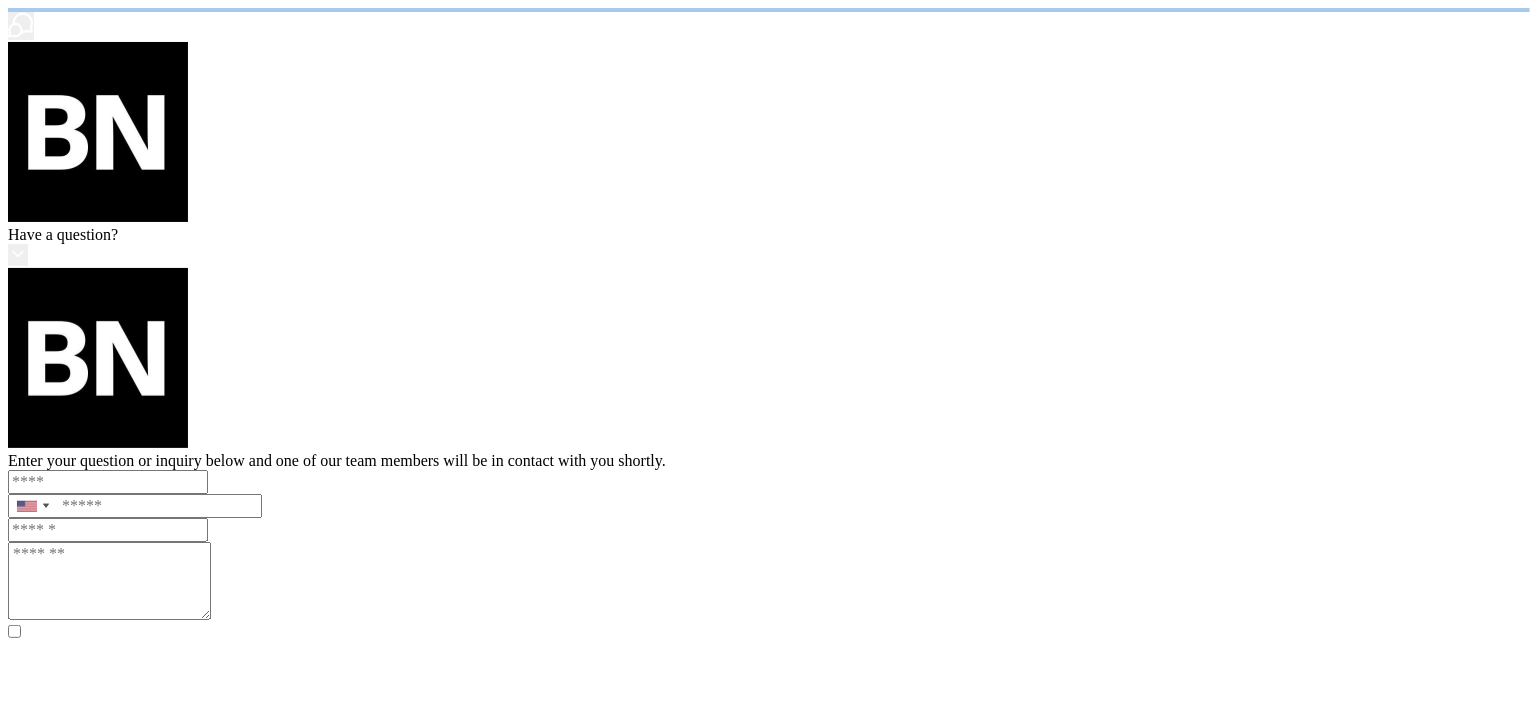 click on "/businesses/3anWNDyHbAgH9CAhROYy/reservations" at bounding box center [769, 1123] 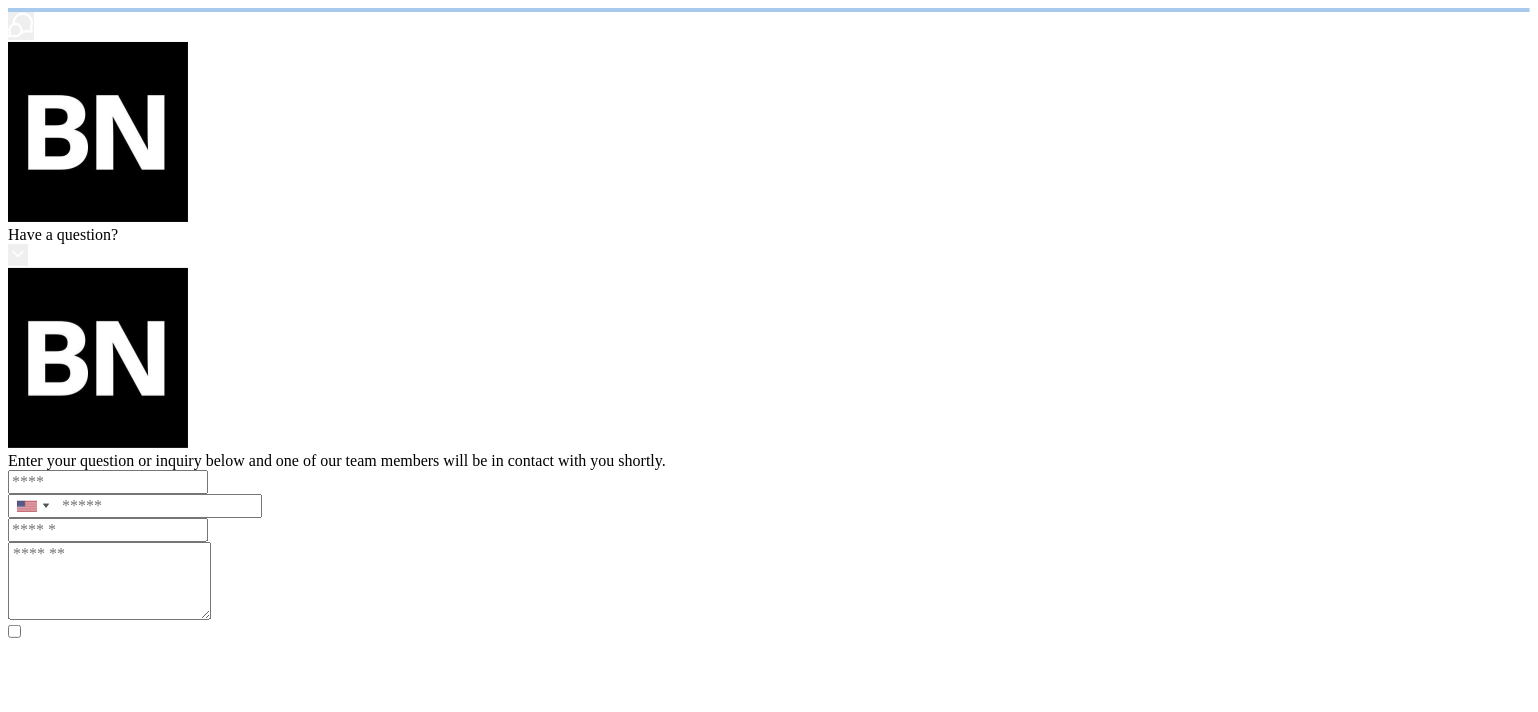click on "/businesses/3anWNDyHbAgH9CAhROYy/reservations" at bounding box center (769, 1123) 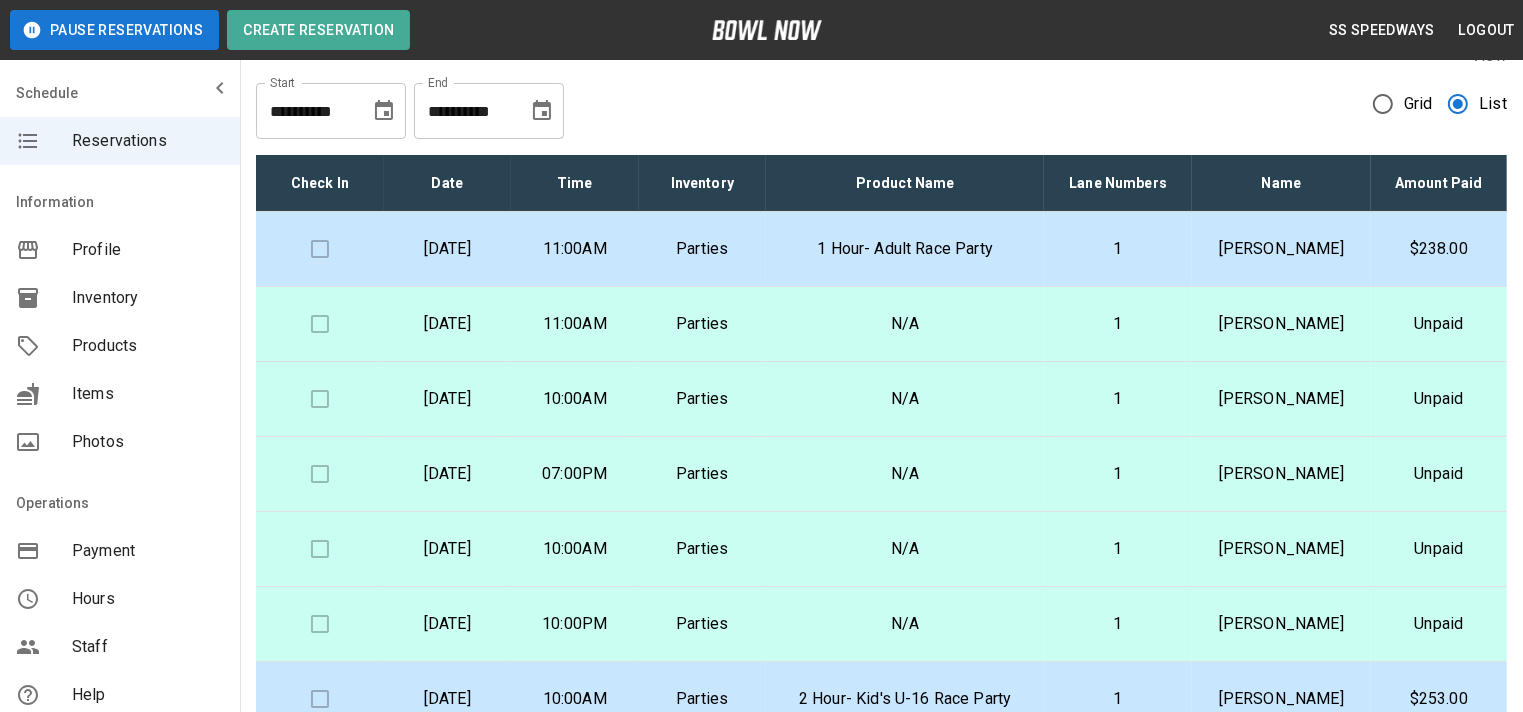 scroll, scrollTop: 0, scrollLeft: 0, axis: both 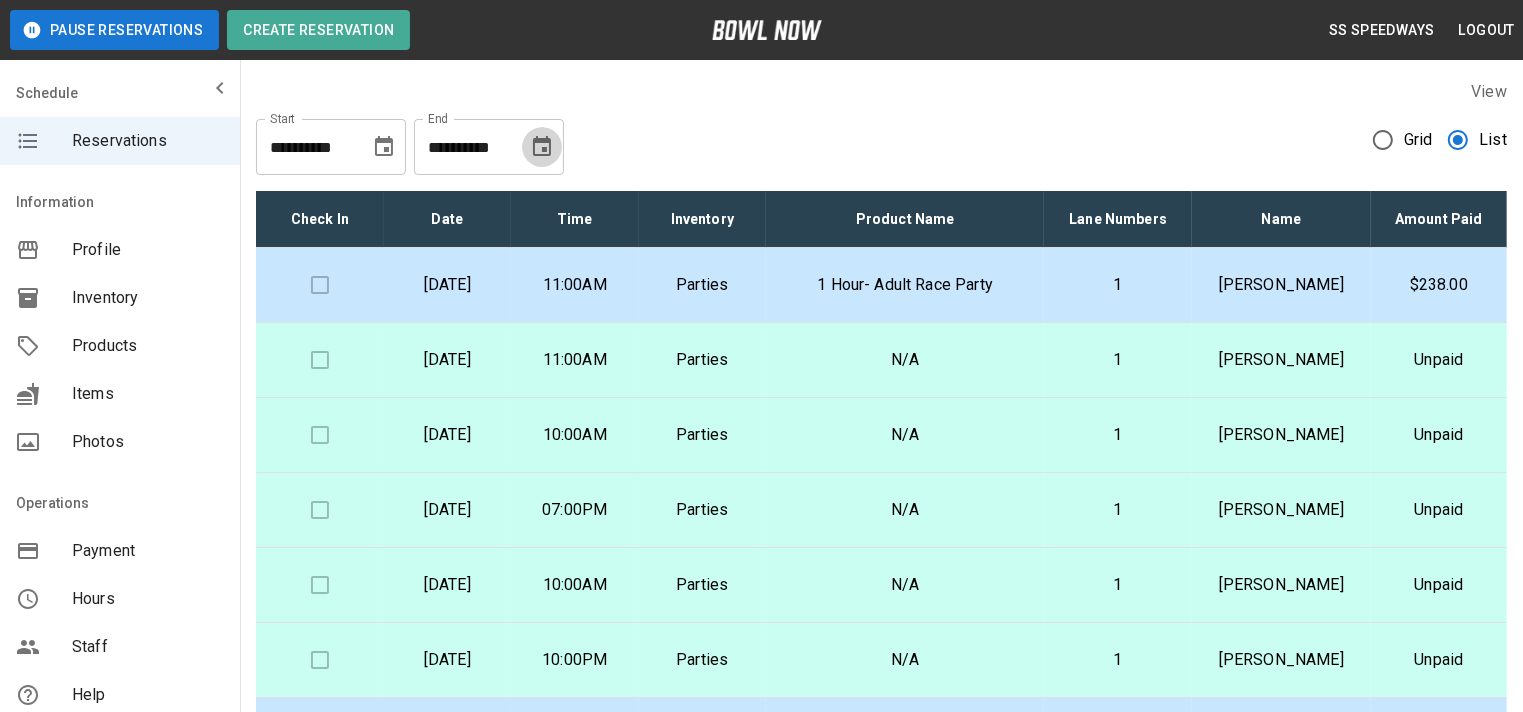 click 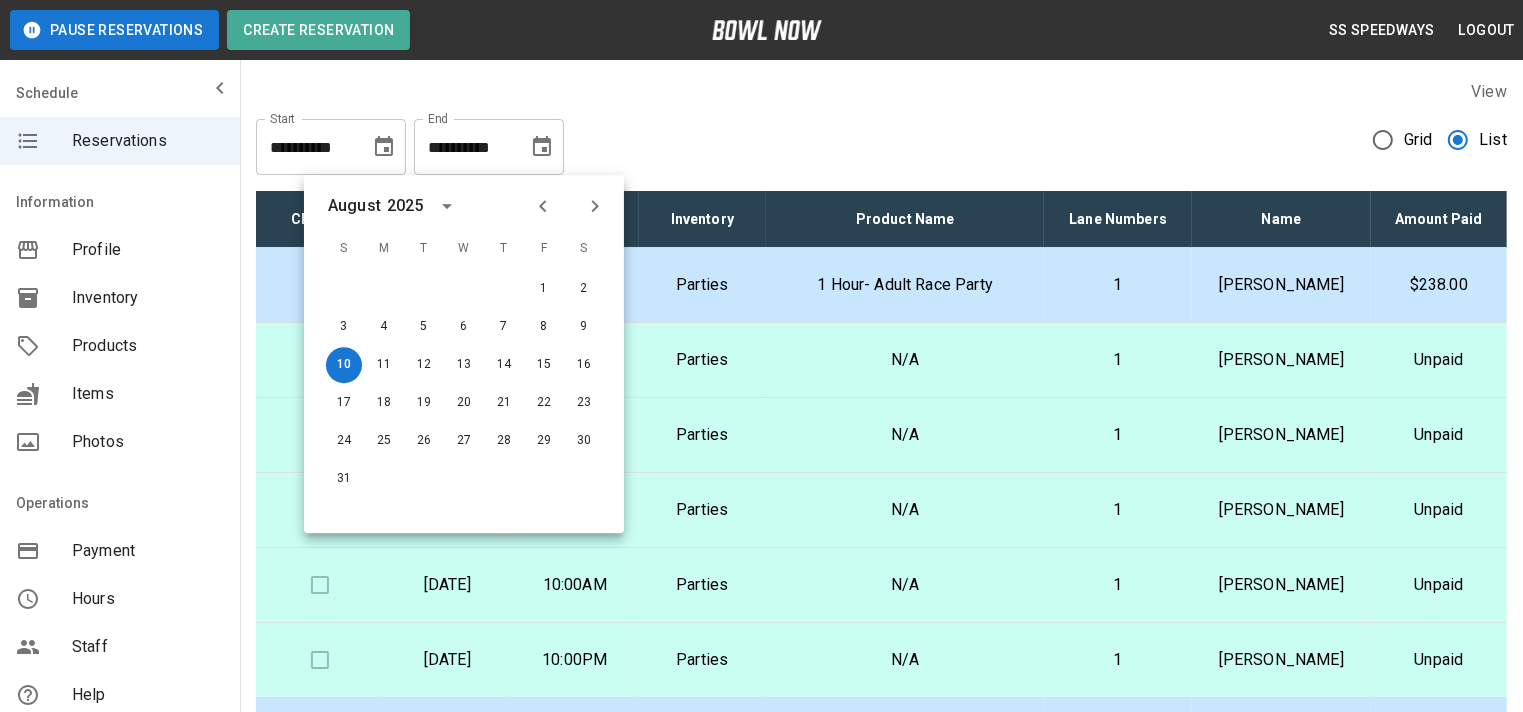 click 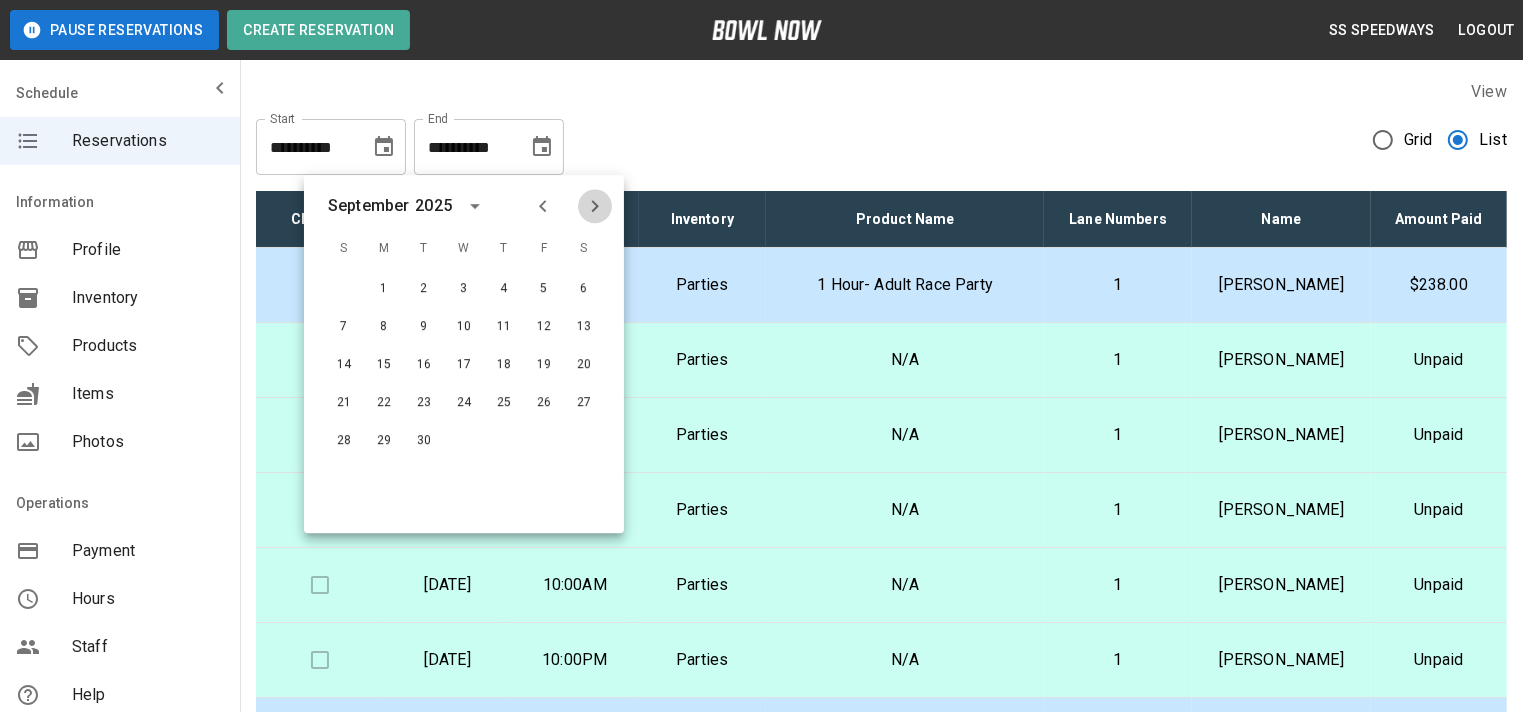 click 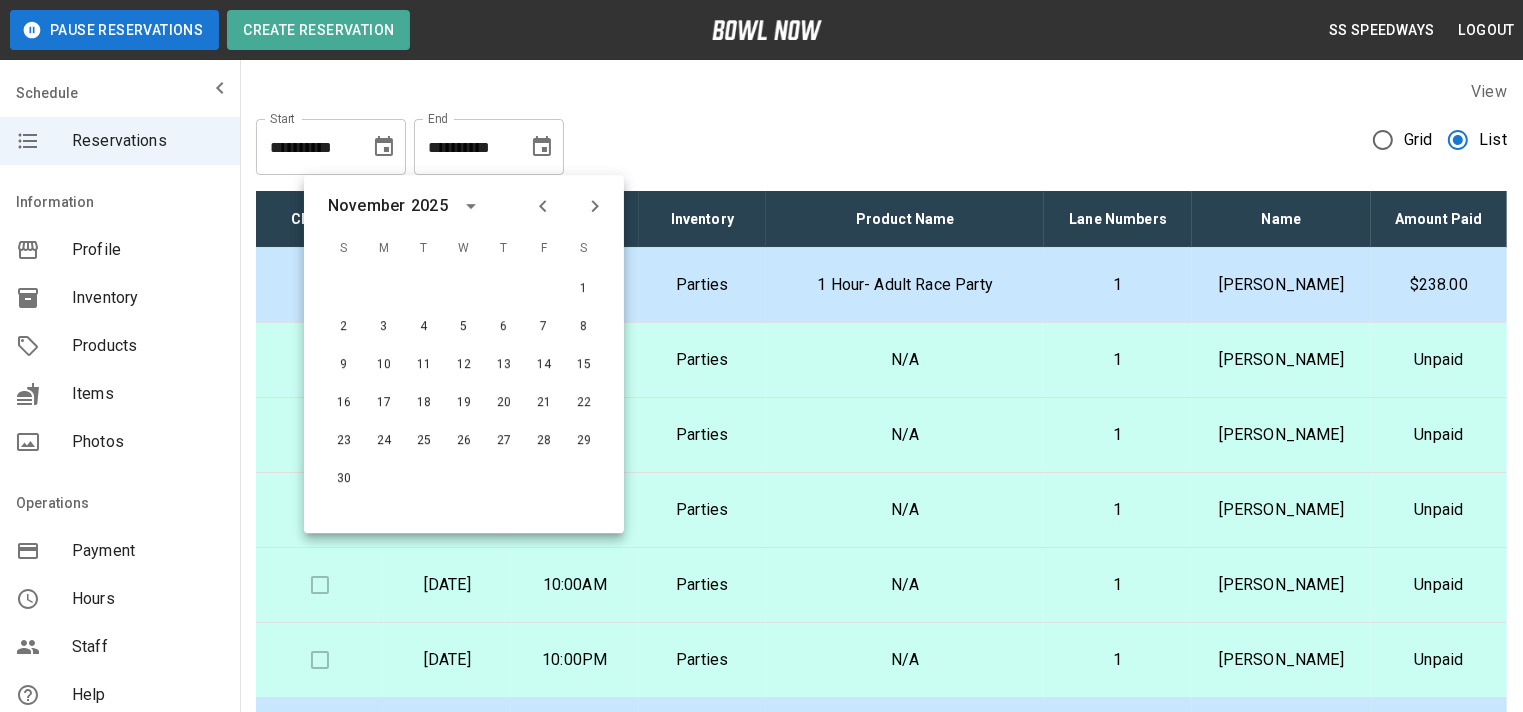 click 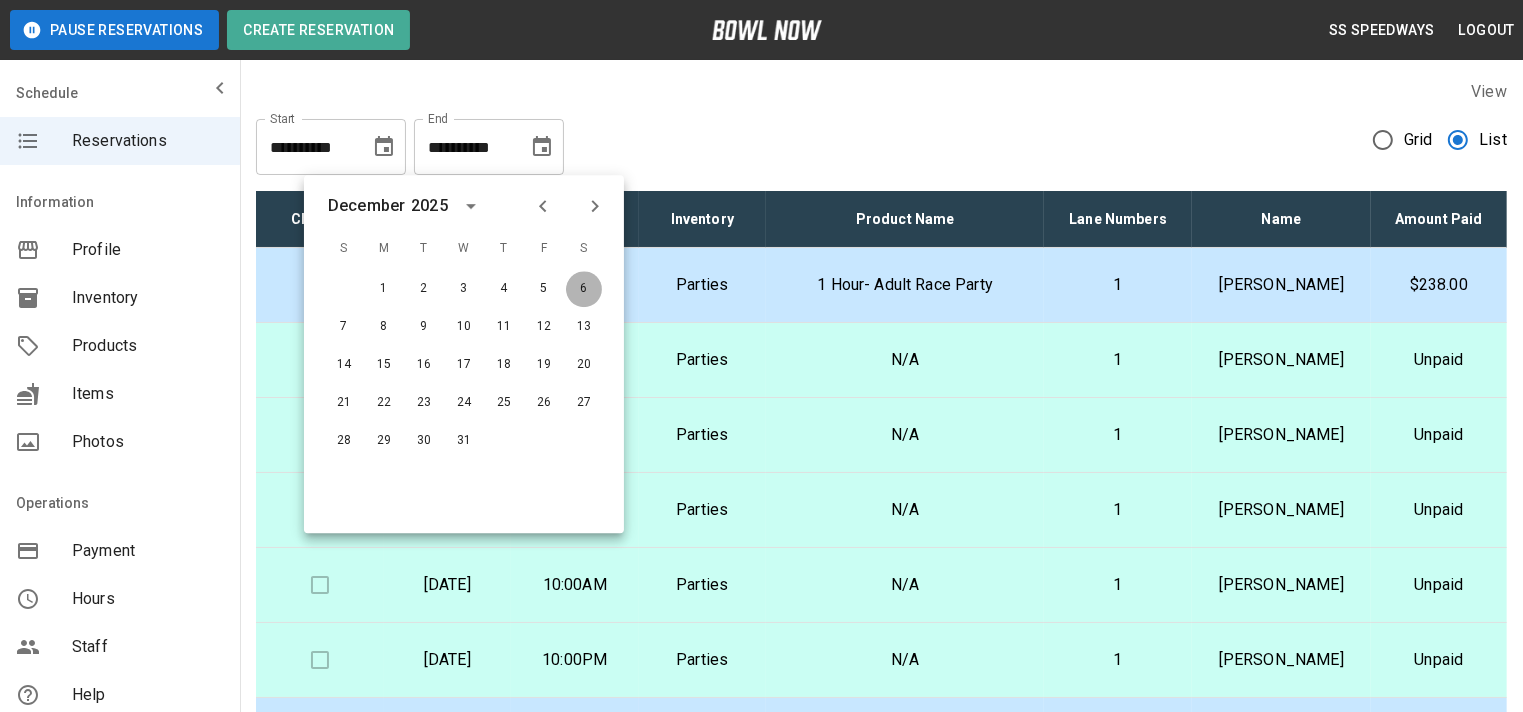 click on "6" at bounding box center (584, 289) 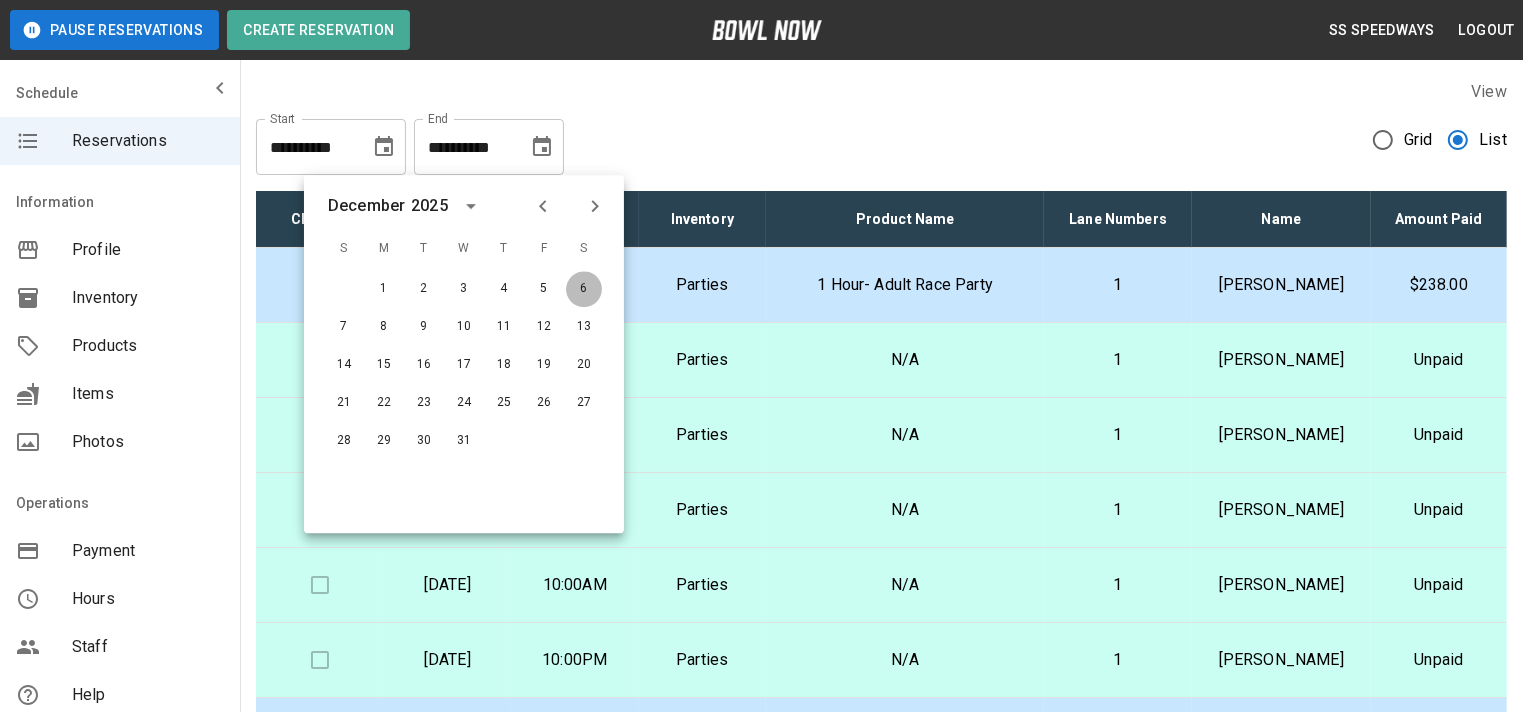 type on "**********" 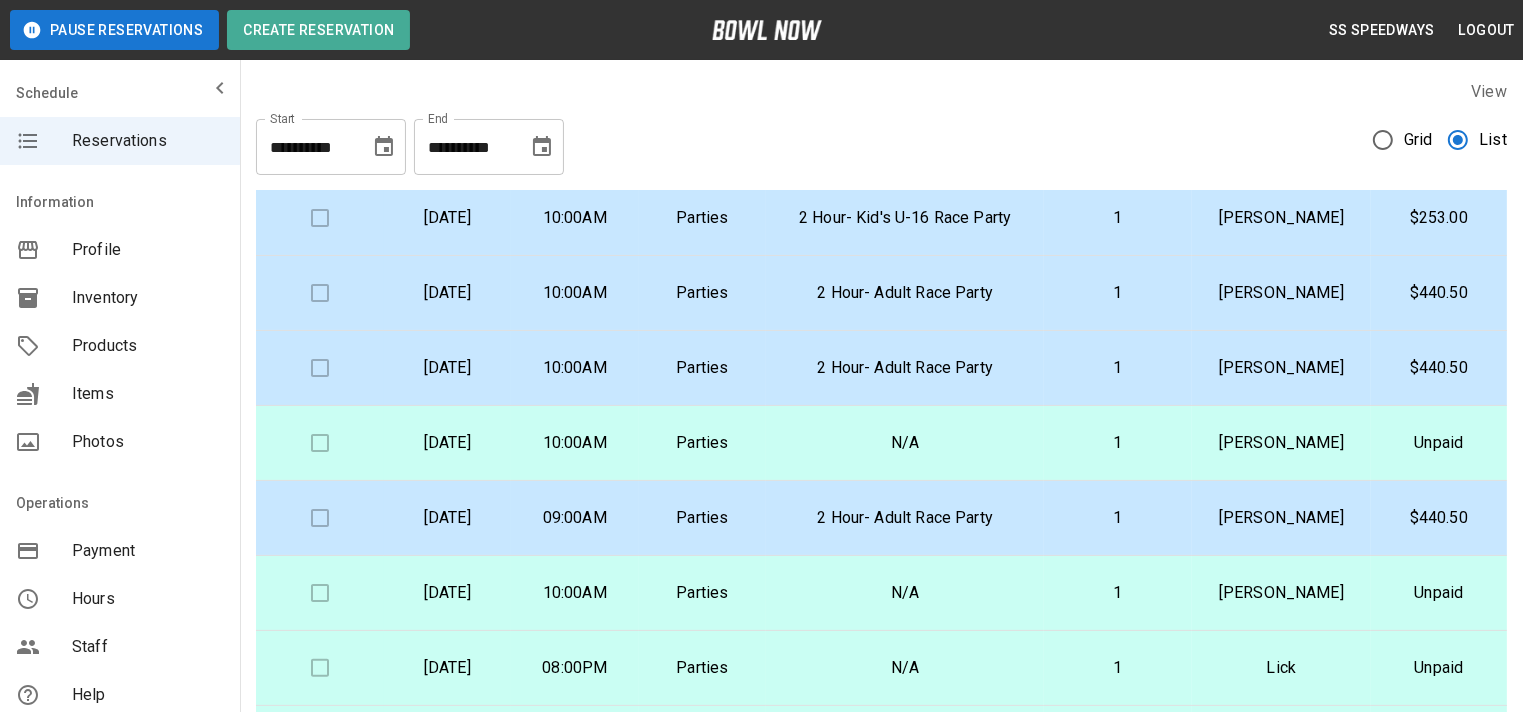 scroll, scrollTop: 561, scrollLeft: 0, axis: vertical 